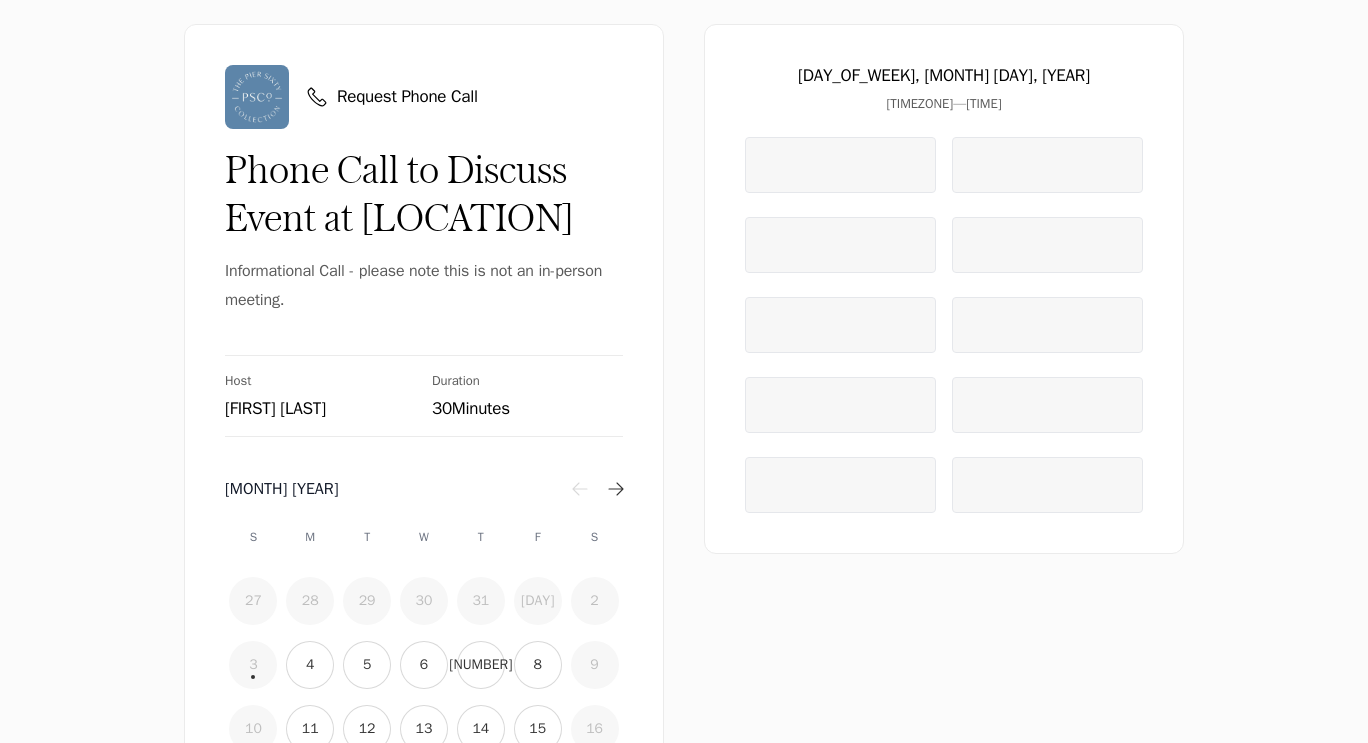 scroll, scrollTop: 0, scrollLeft: 0, axis: both 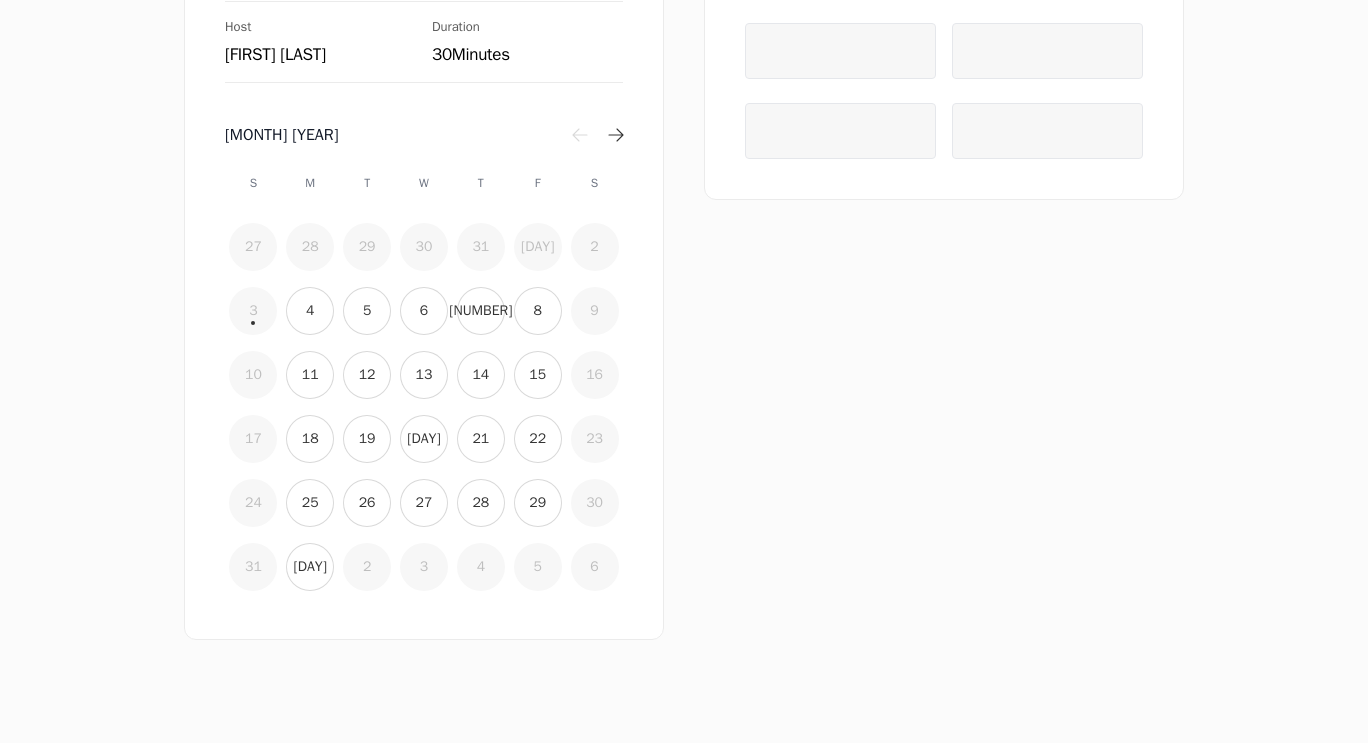 click on "8" at bounding box center (538, 311) 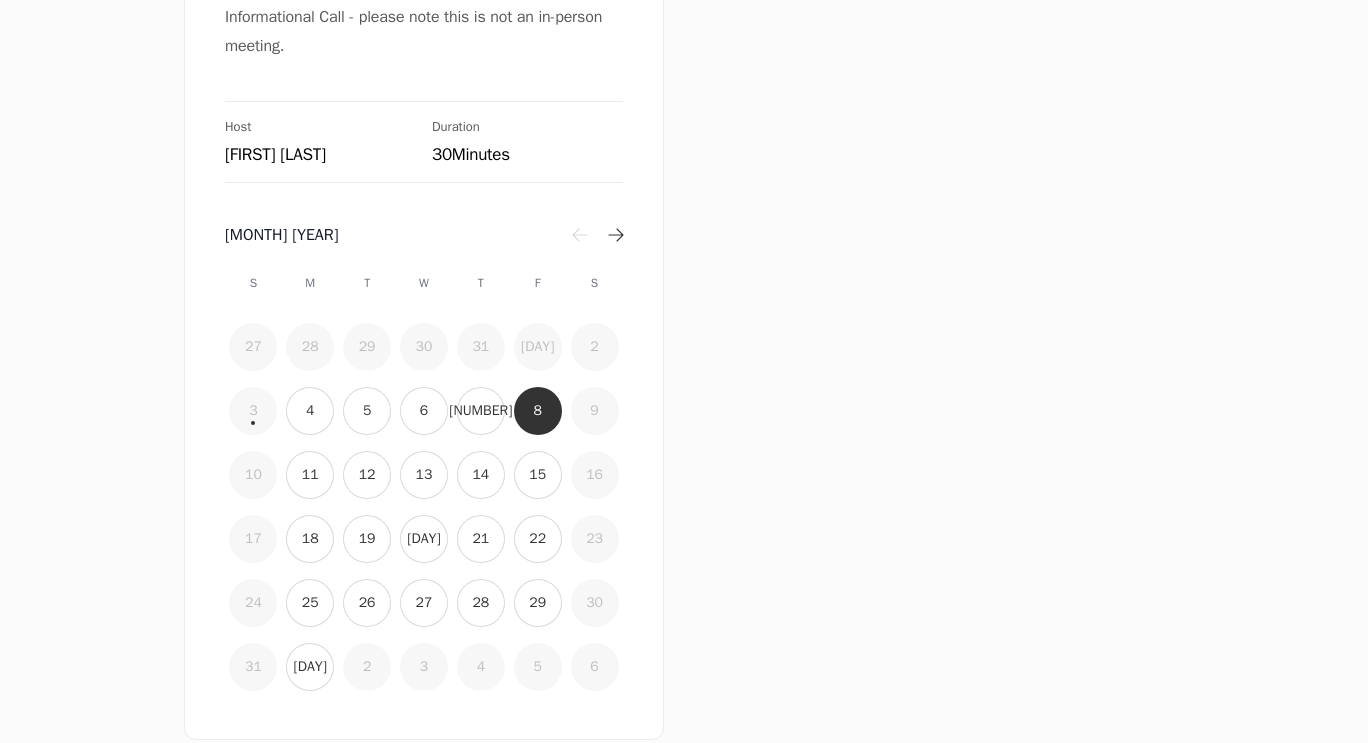 scroll, scrollTop: 254, scrollLeft: 0, axis: vertical 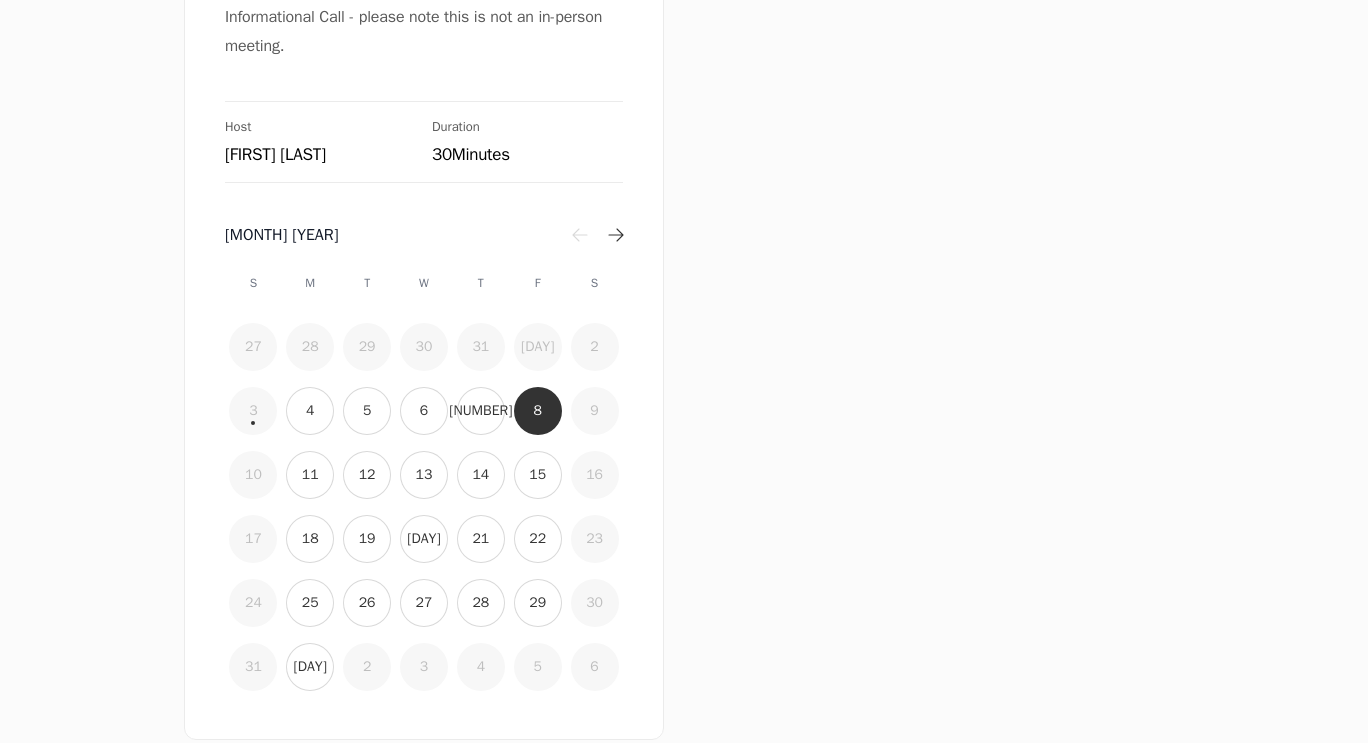 click on "11" at bounding box center [310, 475] 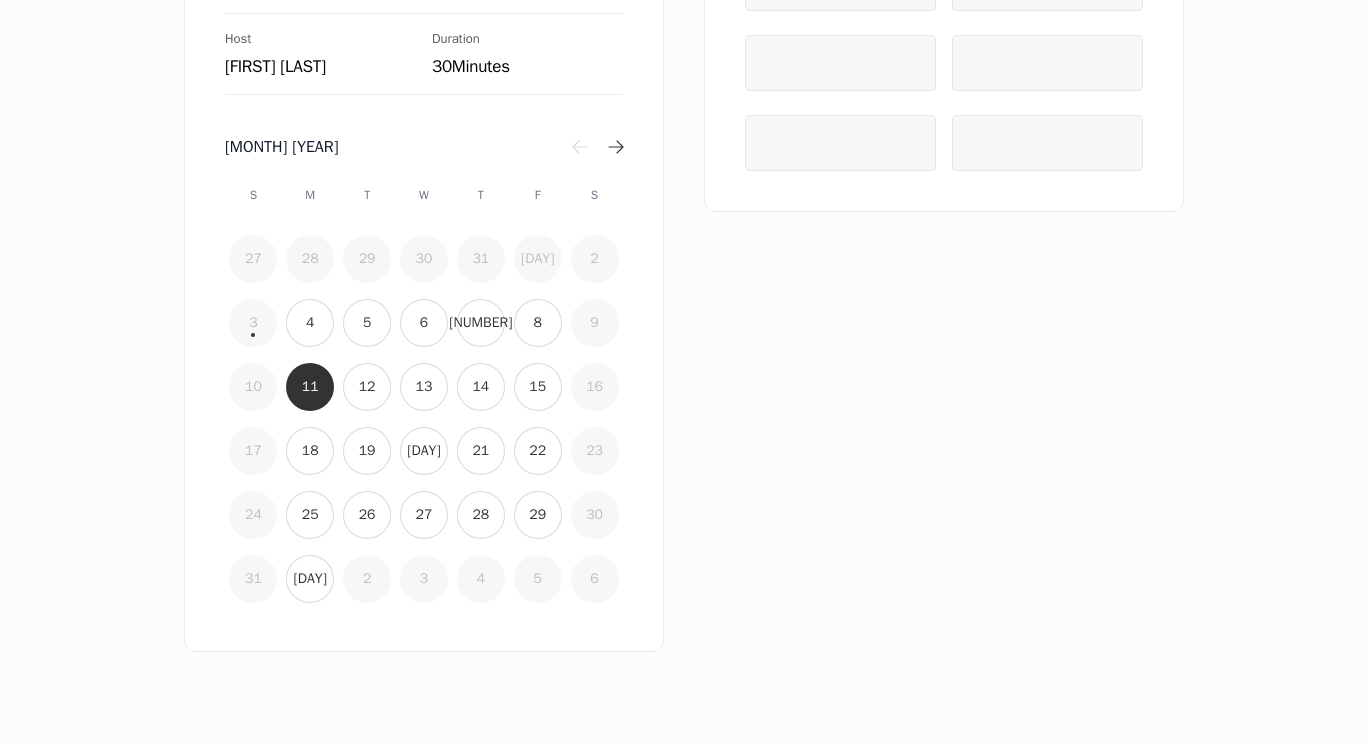 scroll, scrollTop: 427, scrollLeft: 0, axis: vertical 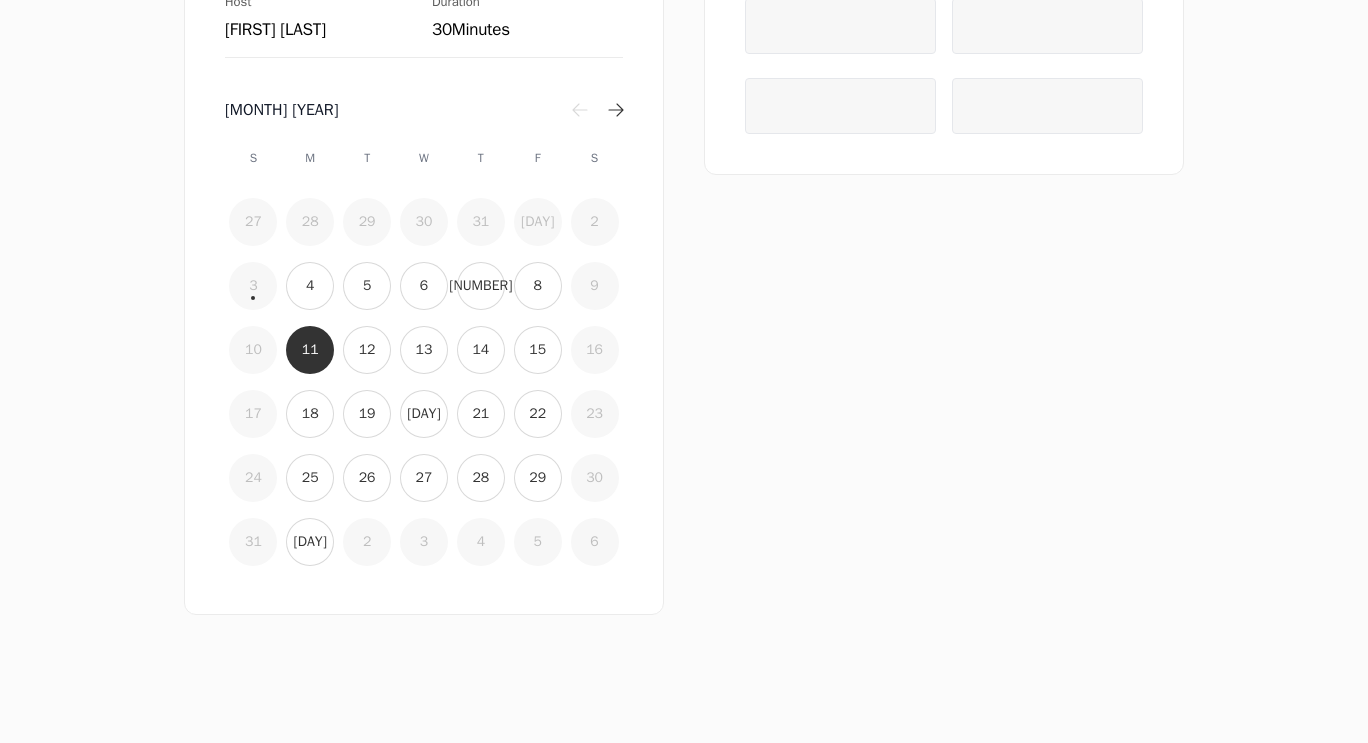 click on "25" at bounding box center (310, 478) 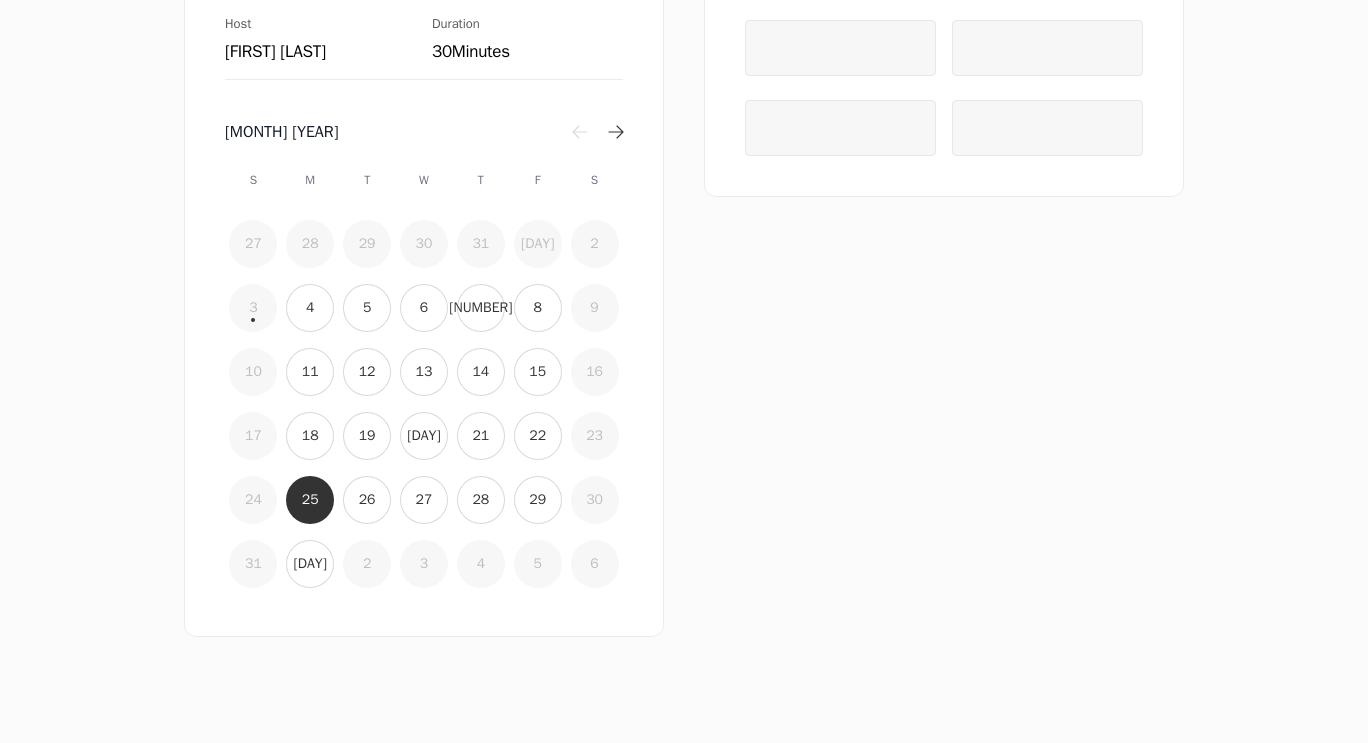 scroll, scrollTop: 427, scrollLeft: 0, axis: vertical 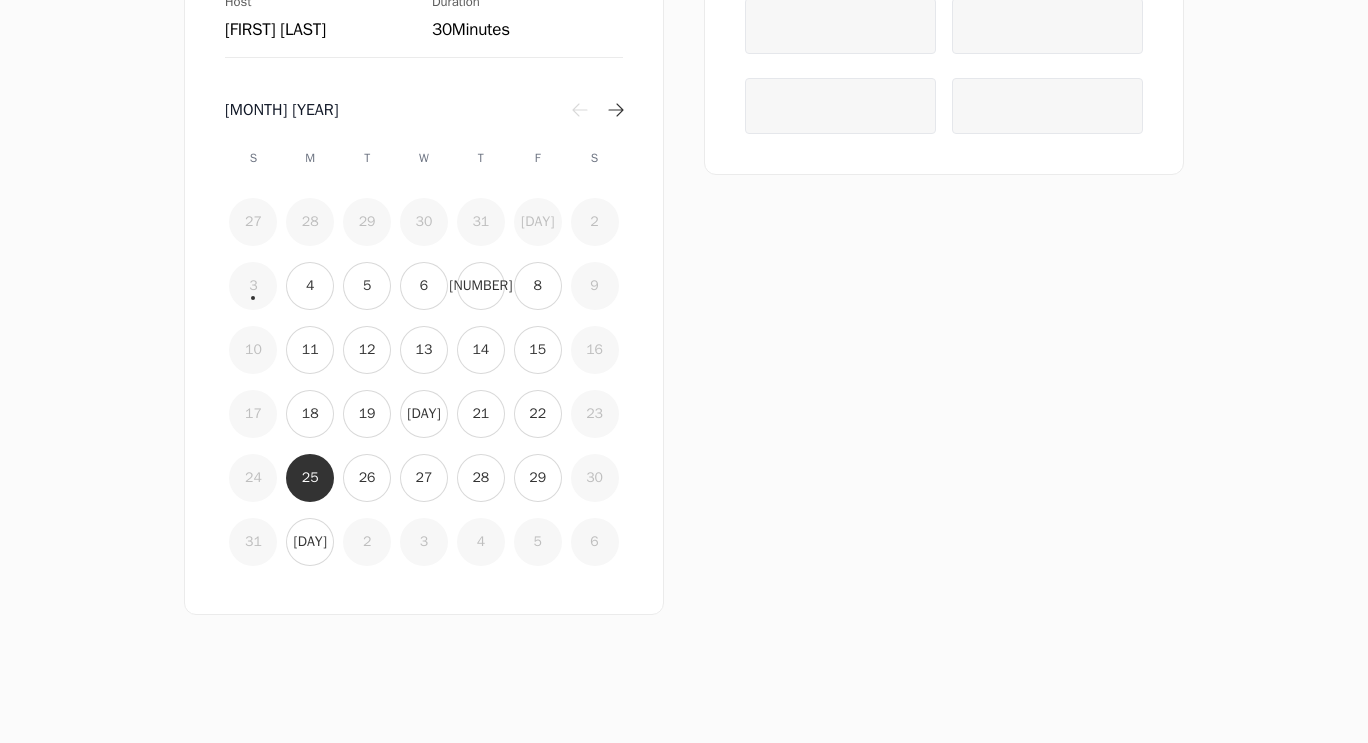 click 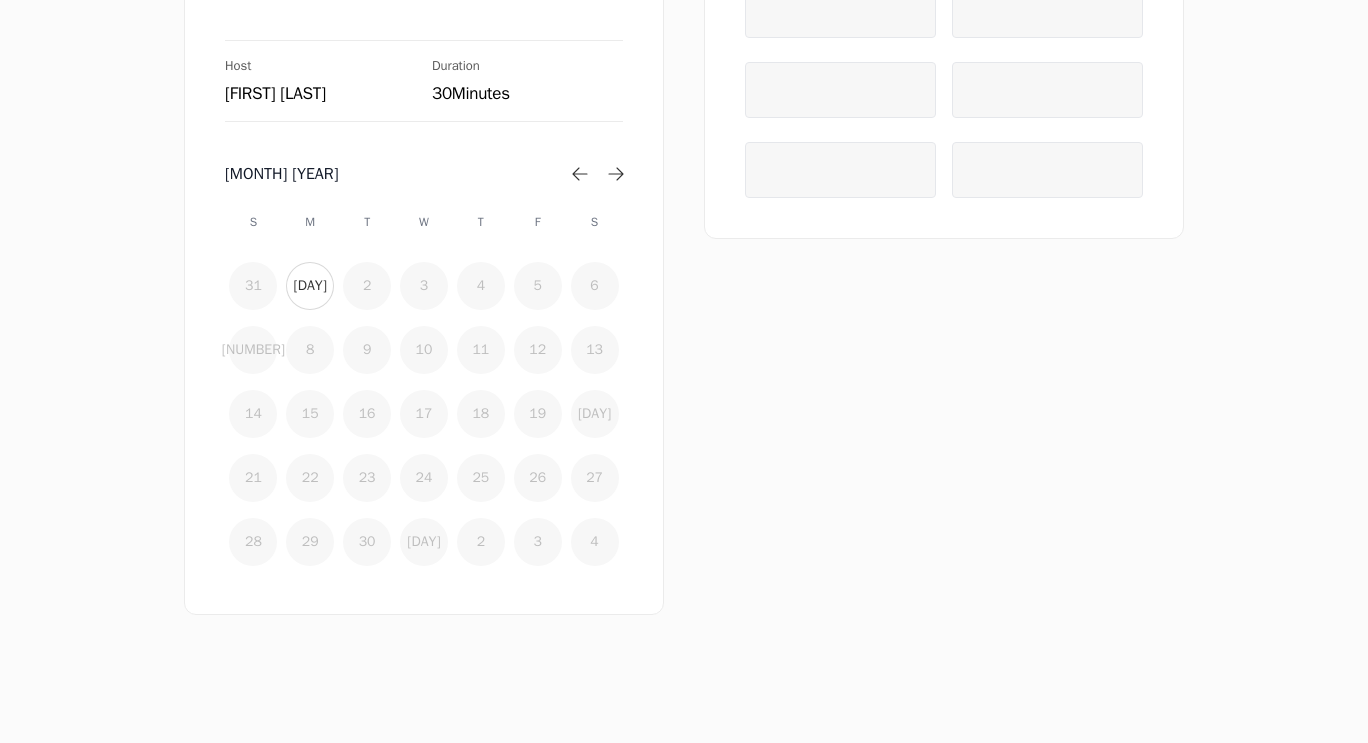 click on "[DAY]" at bounding box center (310, 286) 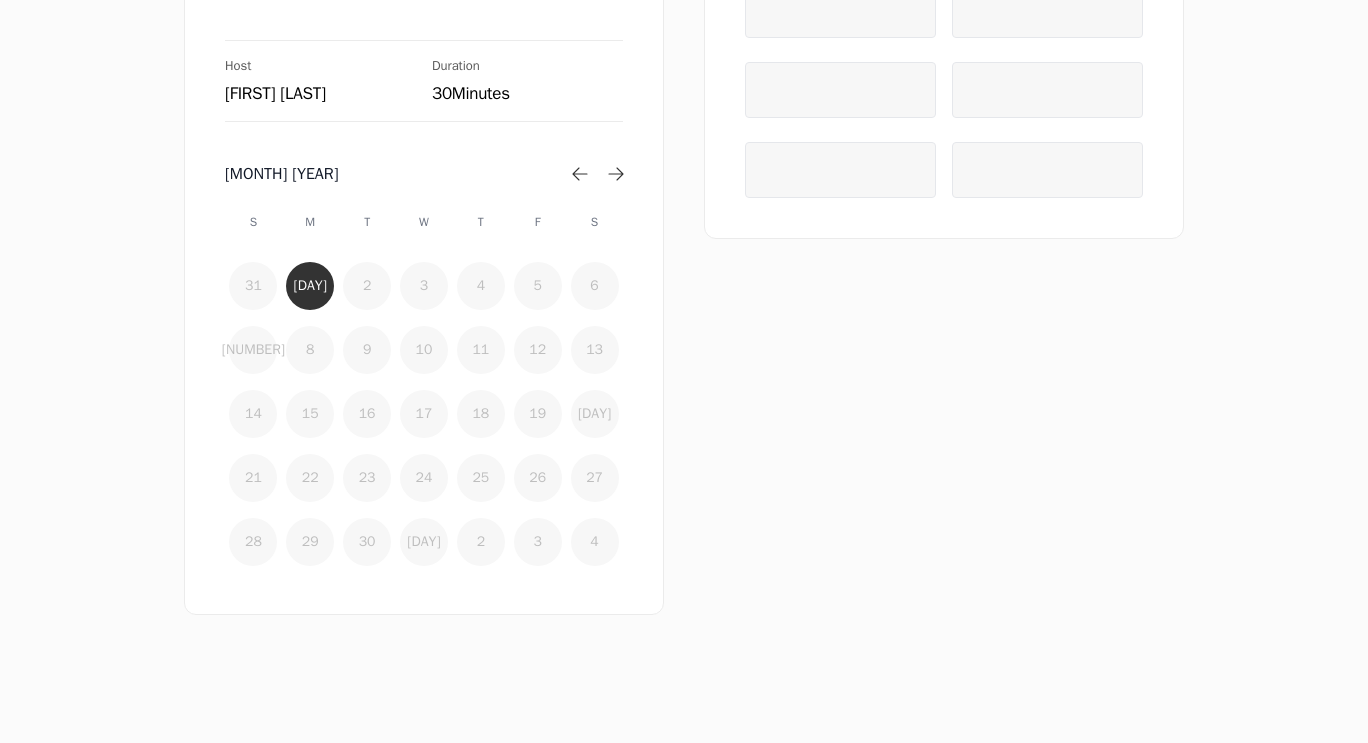scroll, scrollTop: 363, scrollLeft: 0, axis: vertical 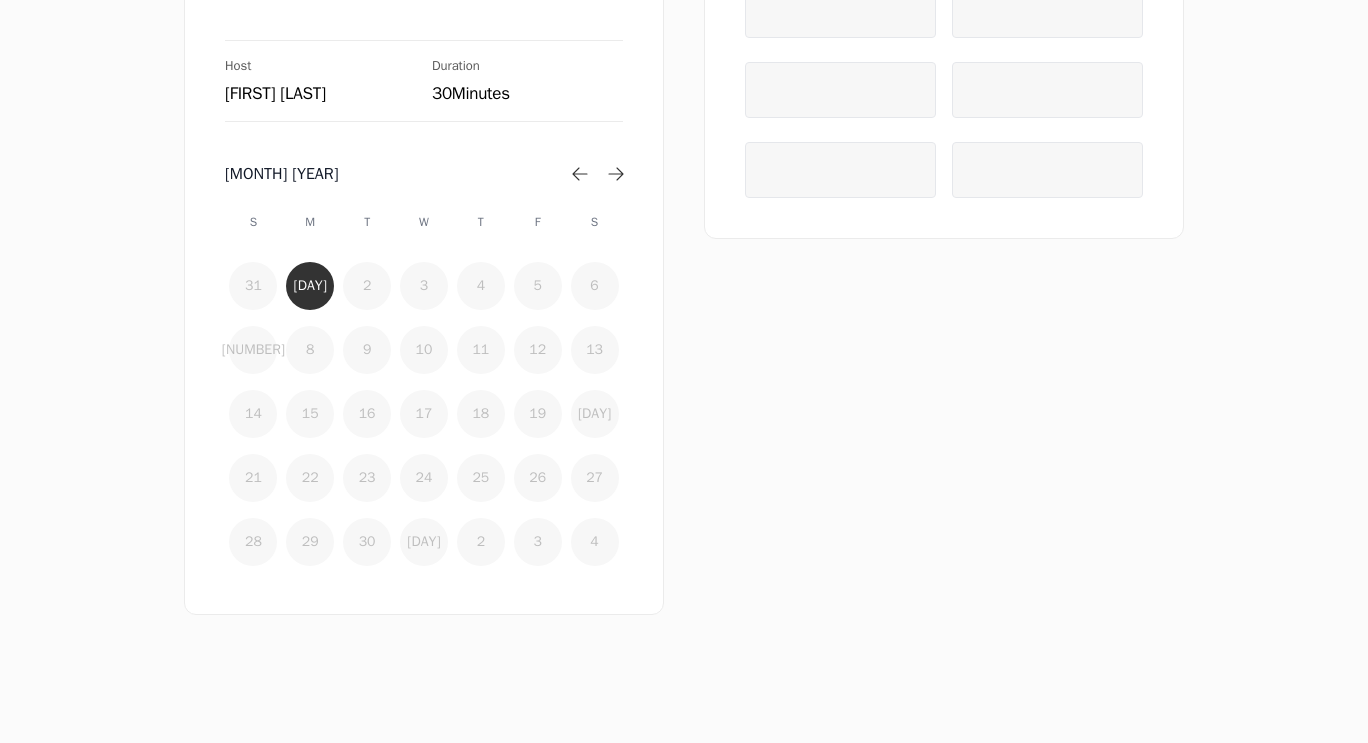 click 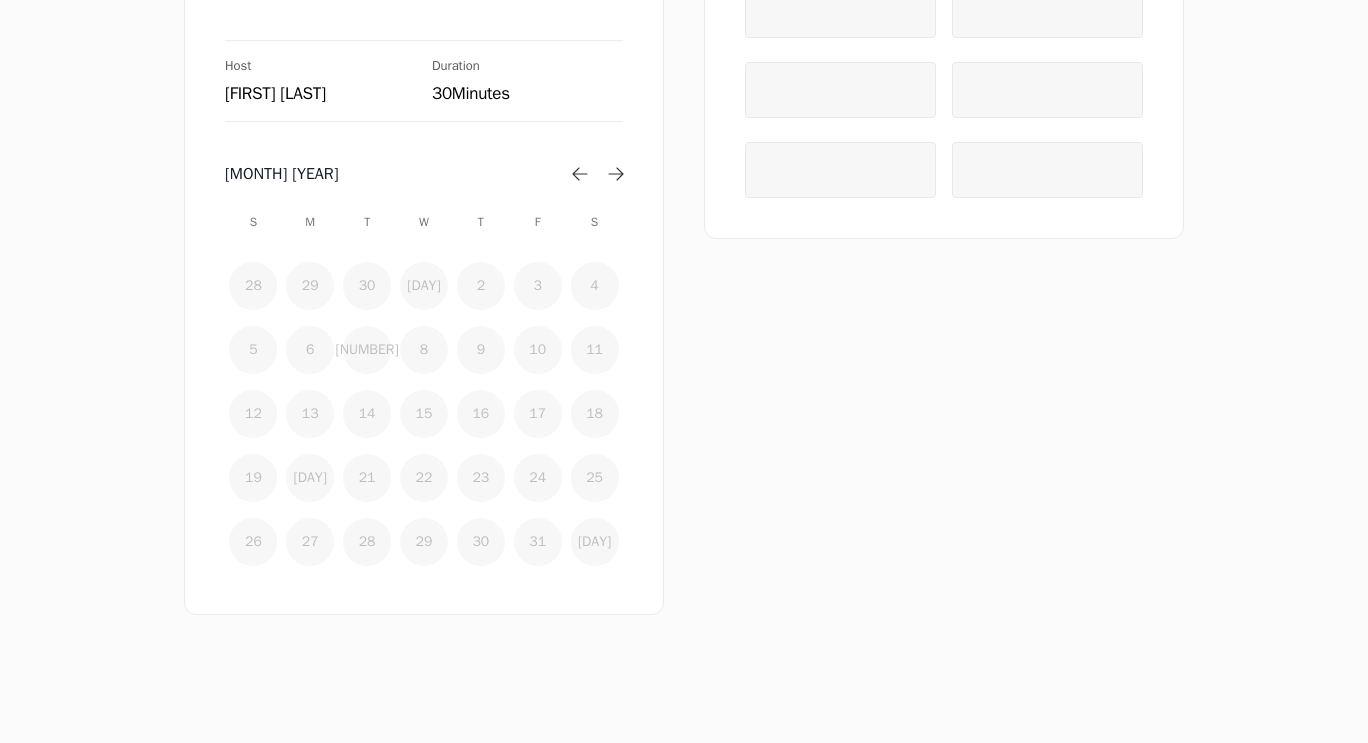 click 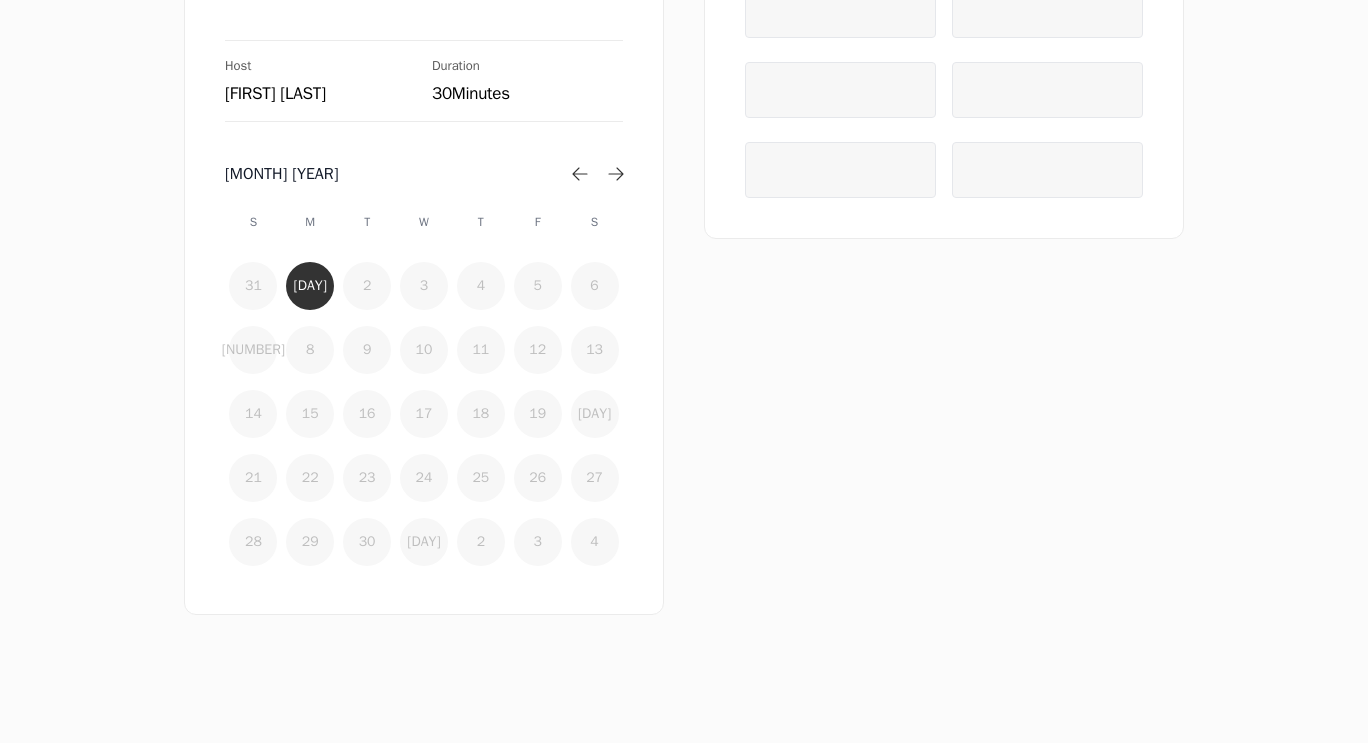 click 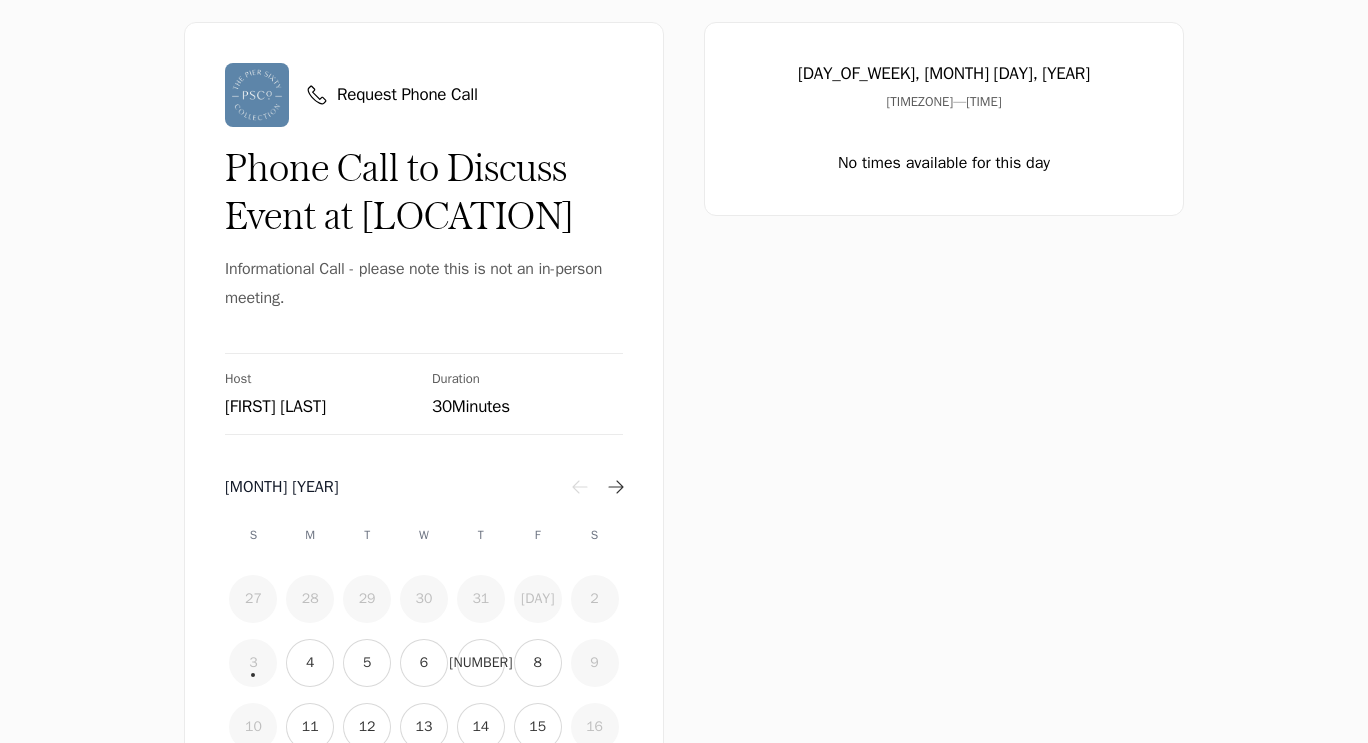 scroll, scrollTop: 0, scrollLeft: 0, axis: both 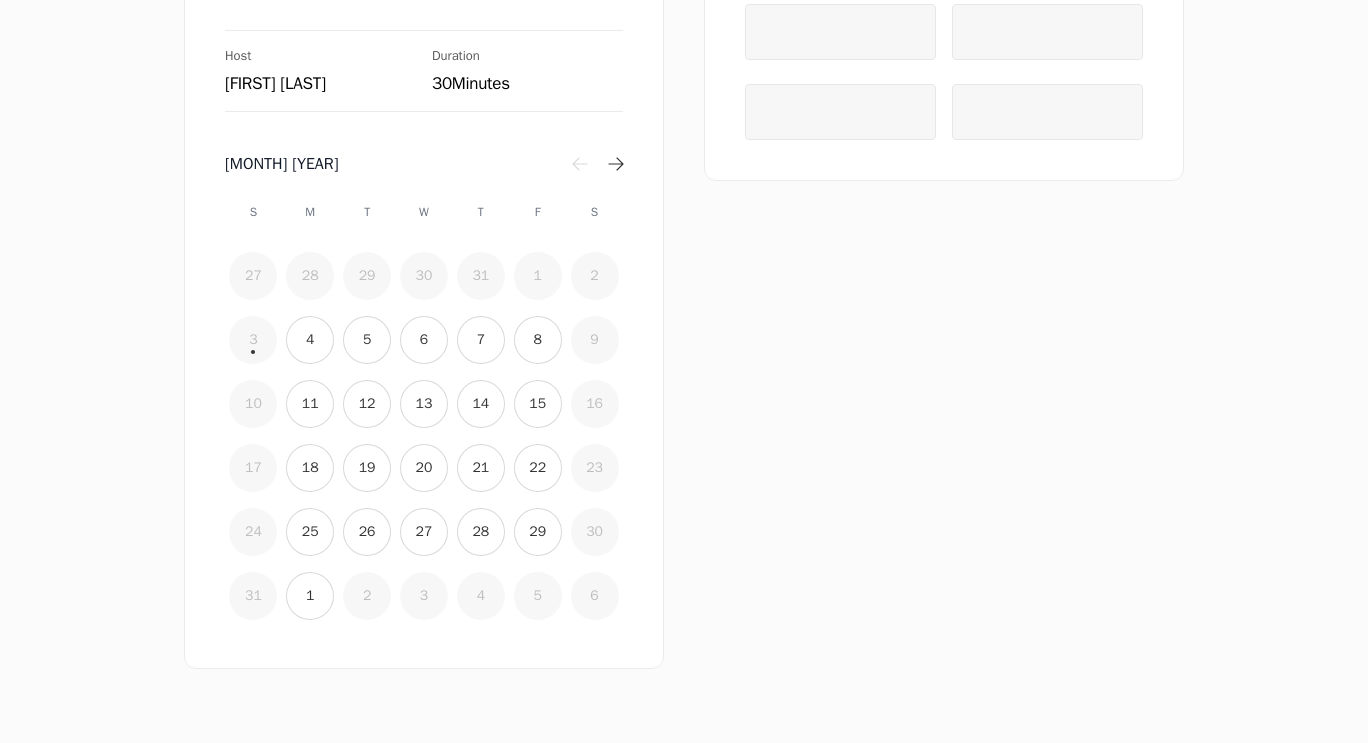 click on "4" at bounding box center [310, 340] 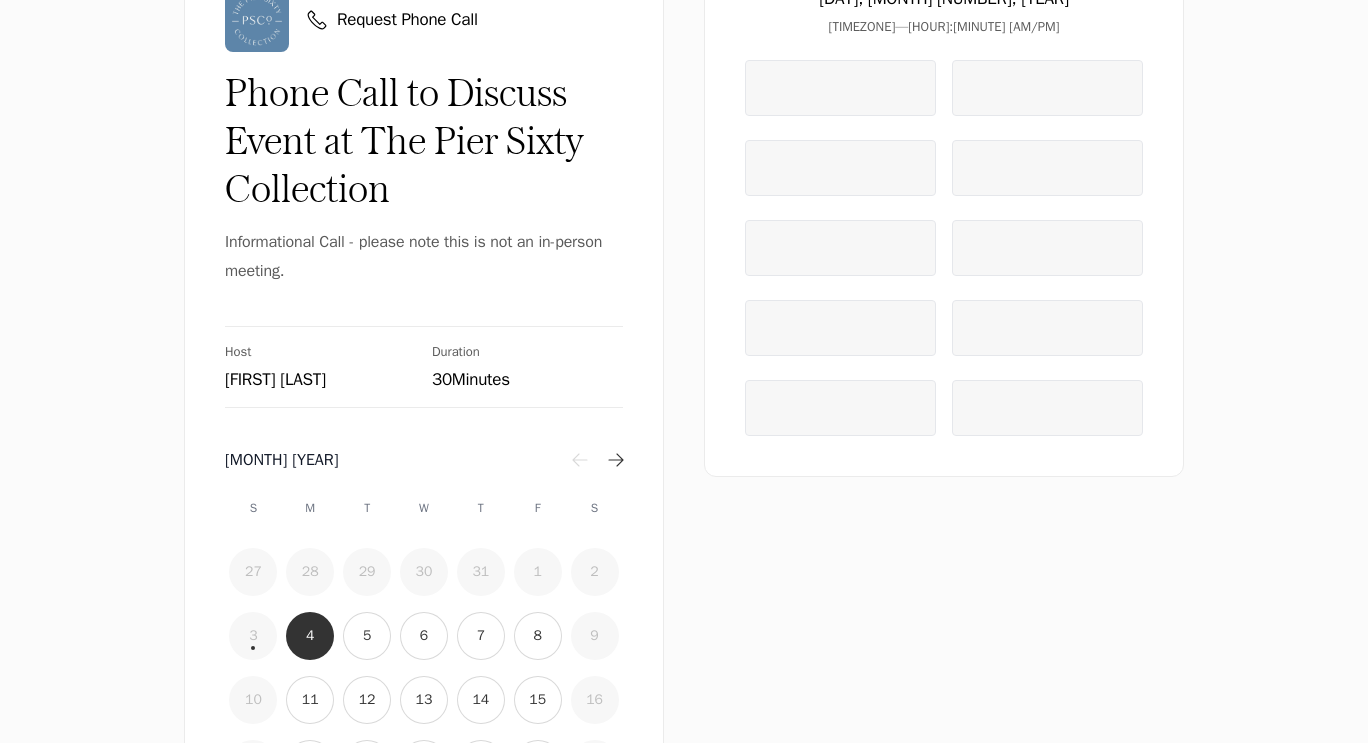 scroll, scrollTop: 76, scrollLeft: 0, axis: vertical 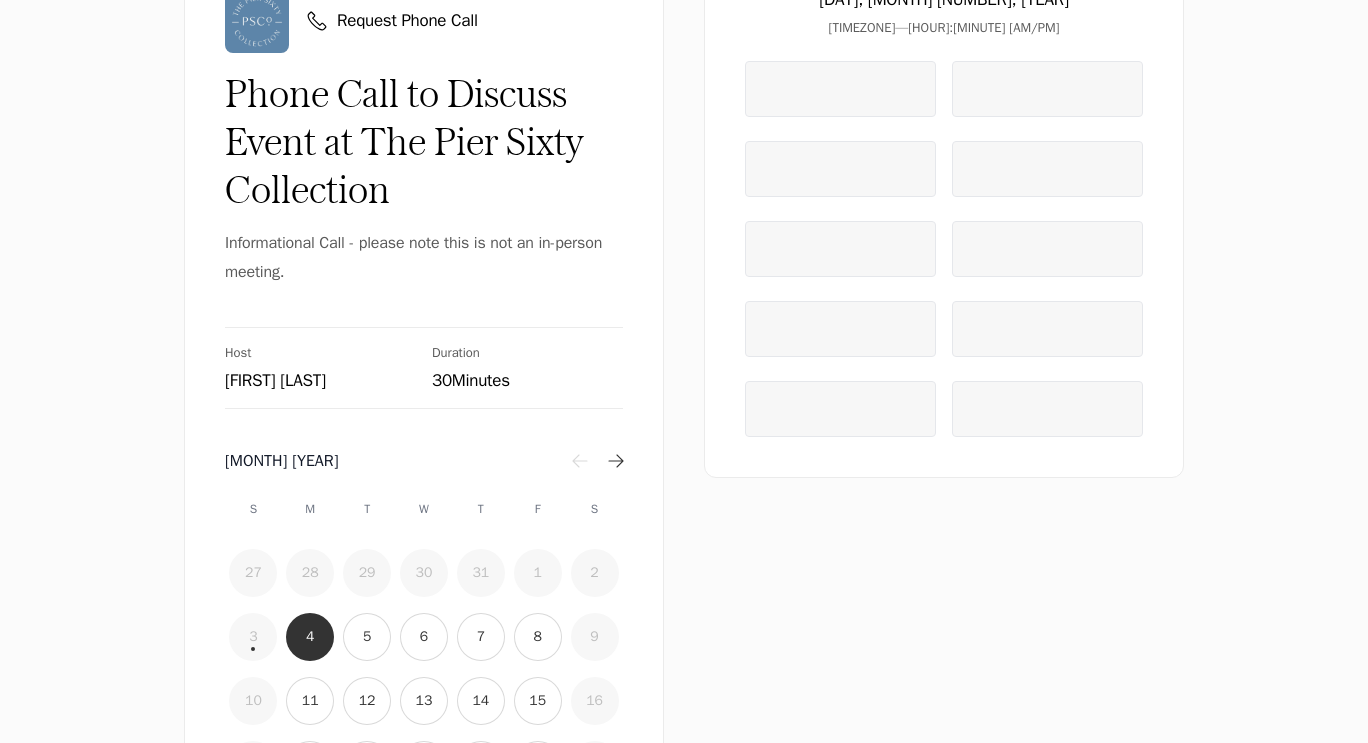 click on "5" at bounding box center [367, 637] 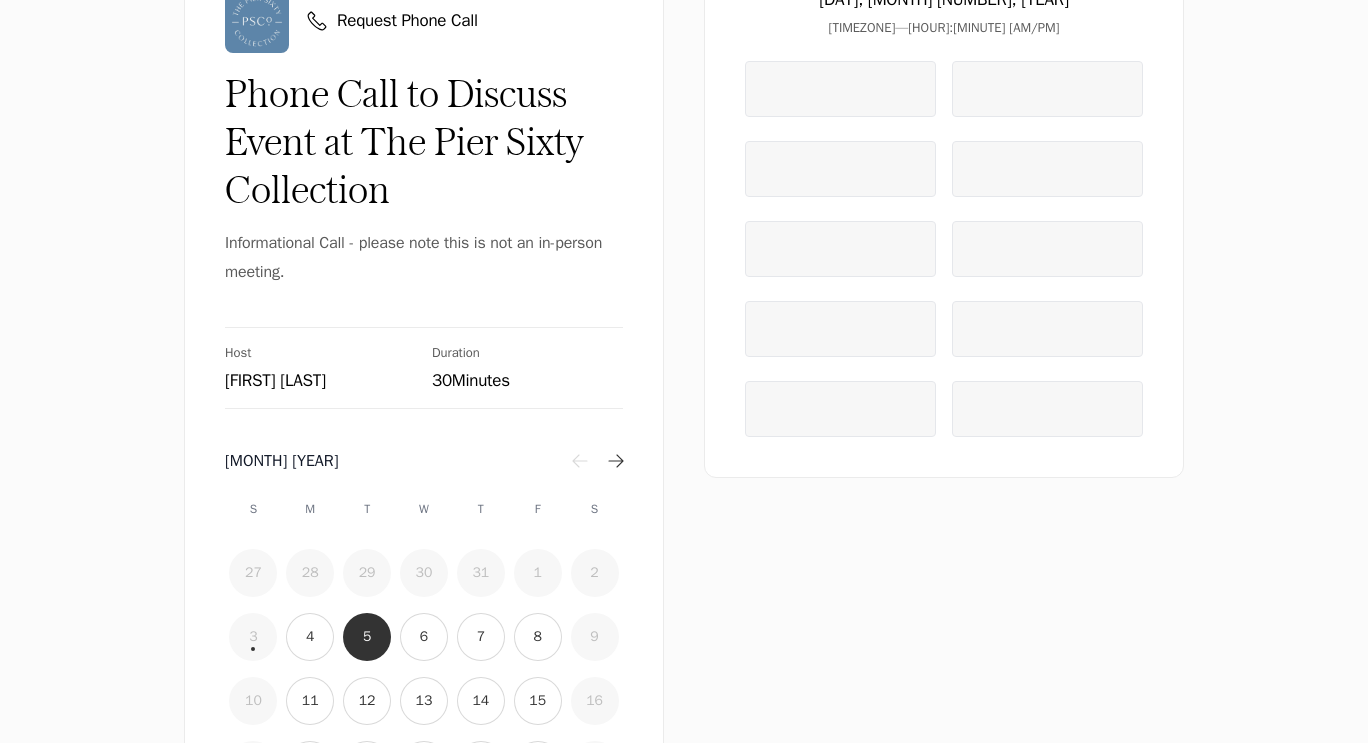 click on "6" at bounding box center [424, 637] 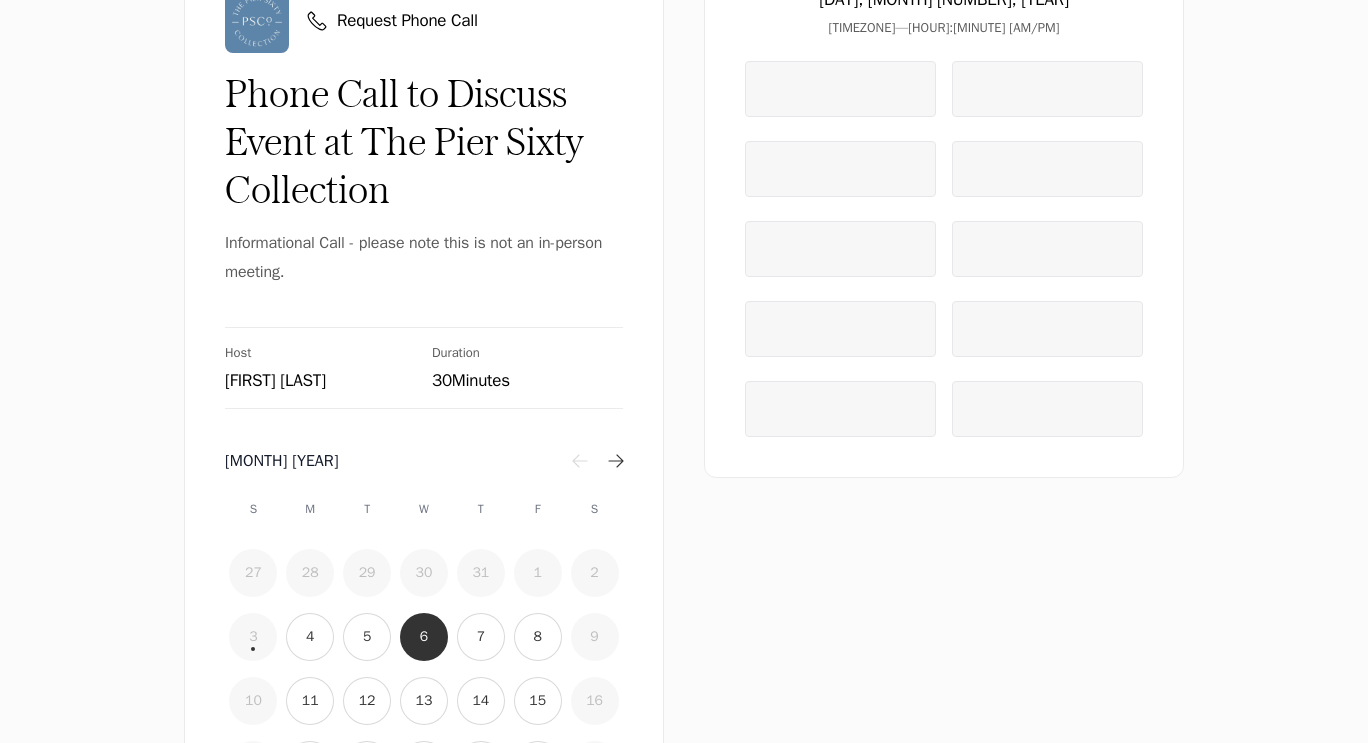 click on "7" at bounding box center [481, 637] 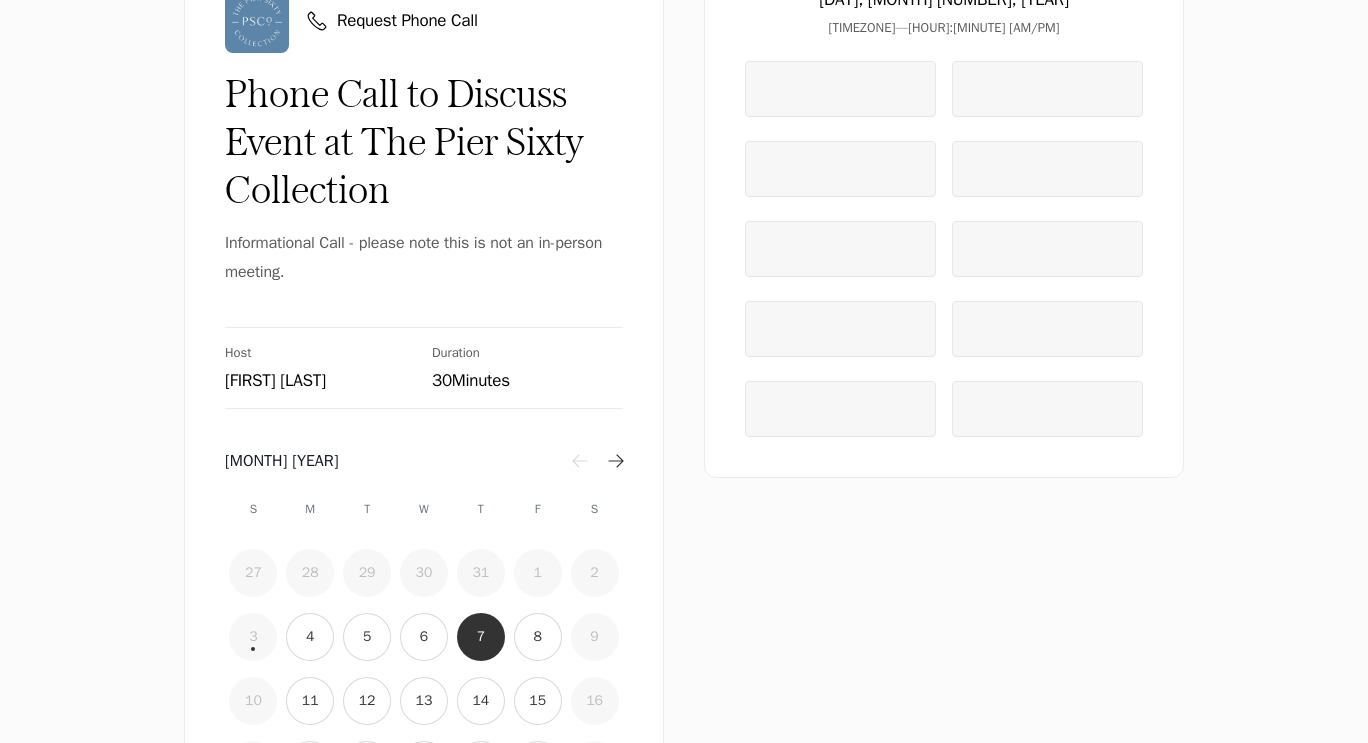 click on "8" at bounding box center (538, 637) 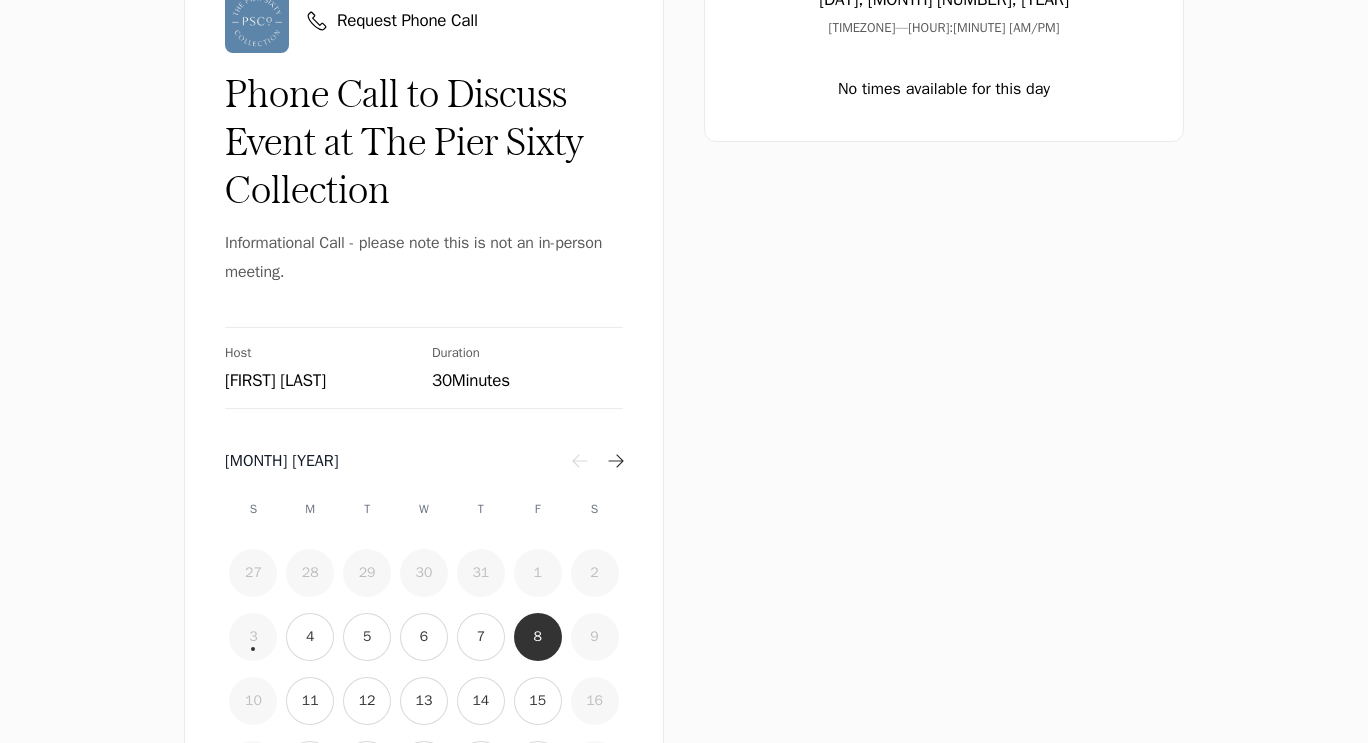 click on "15" at bounding box center (537, 701) 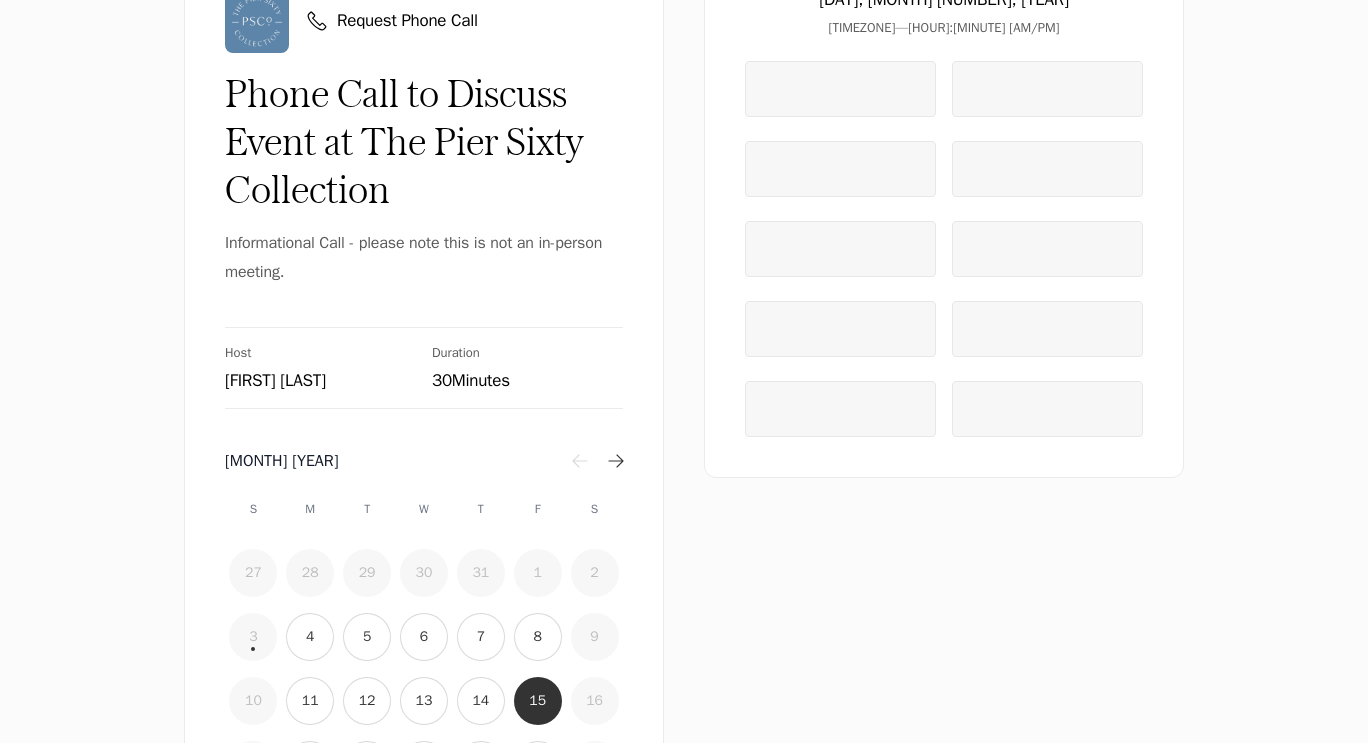 click on "14" at bounding box center (480, 701) 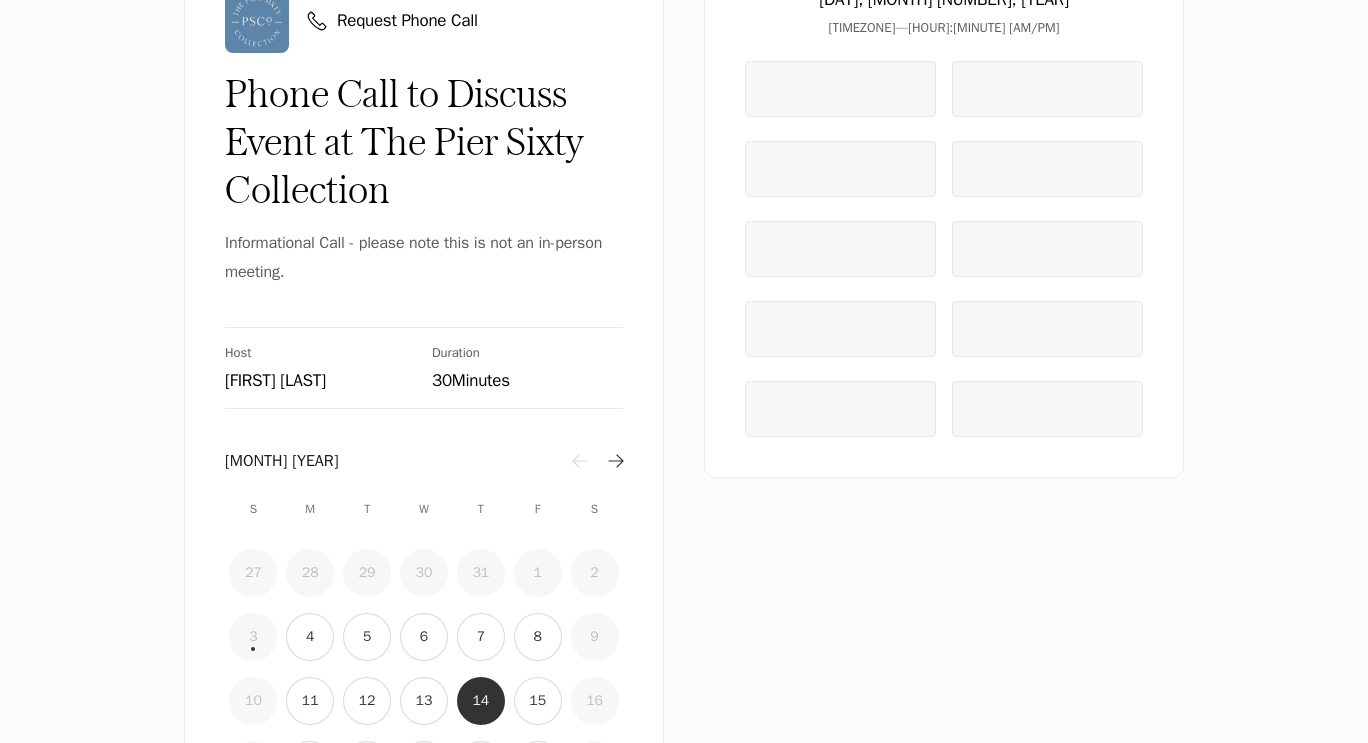 click on "13" at bounding box center [424, 701] 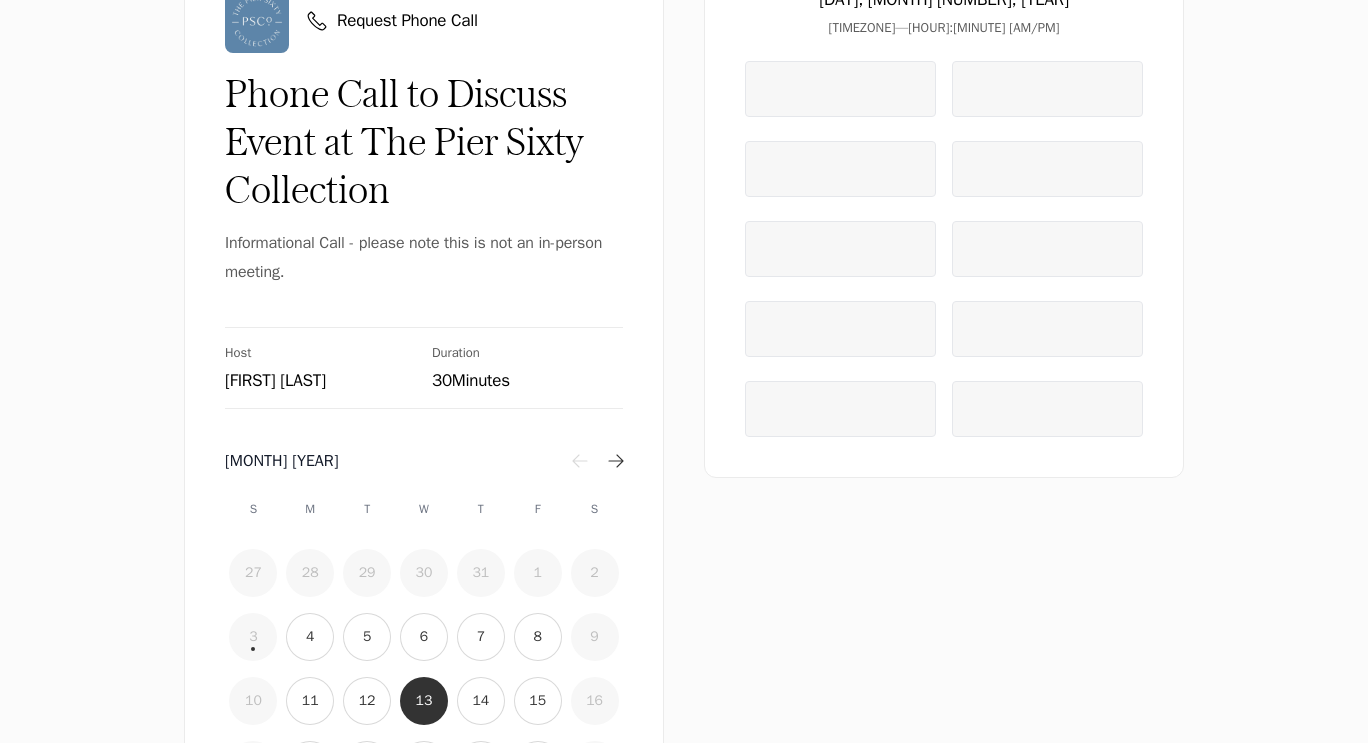 click on "12" at bounding box center (367, 701) 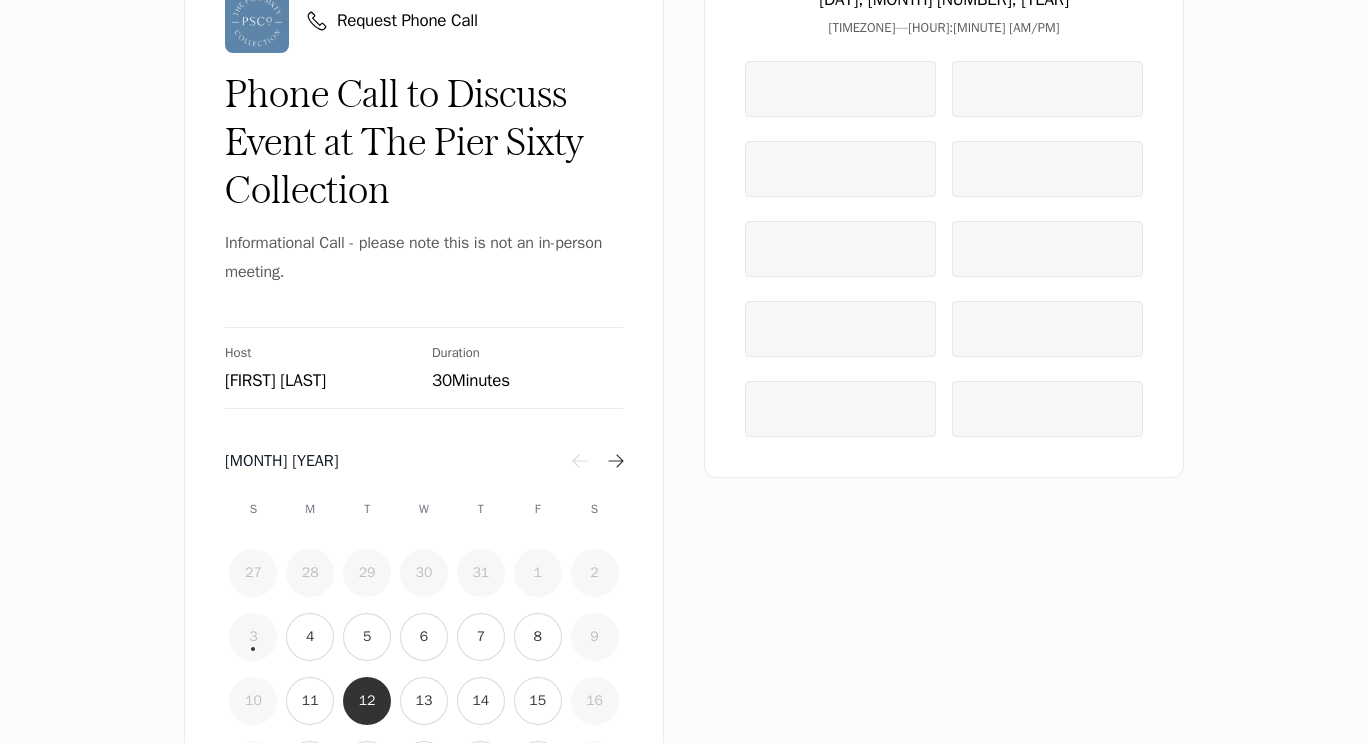 click on "11" at bounding box center [310, 701] 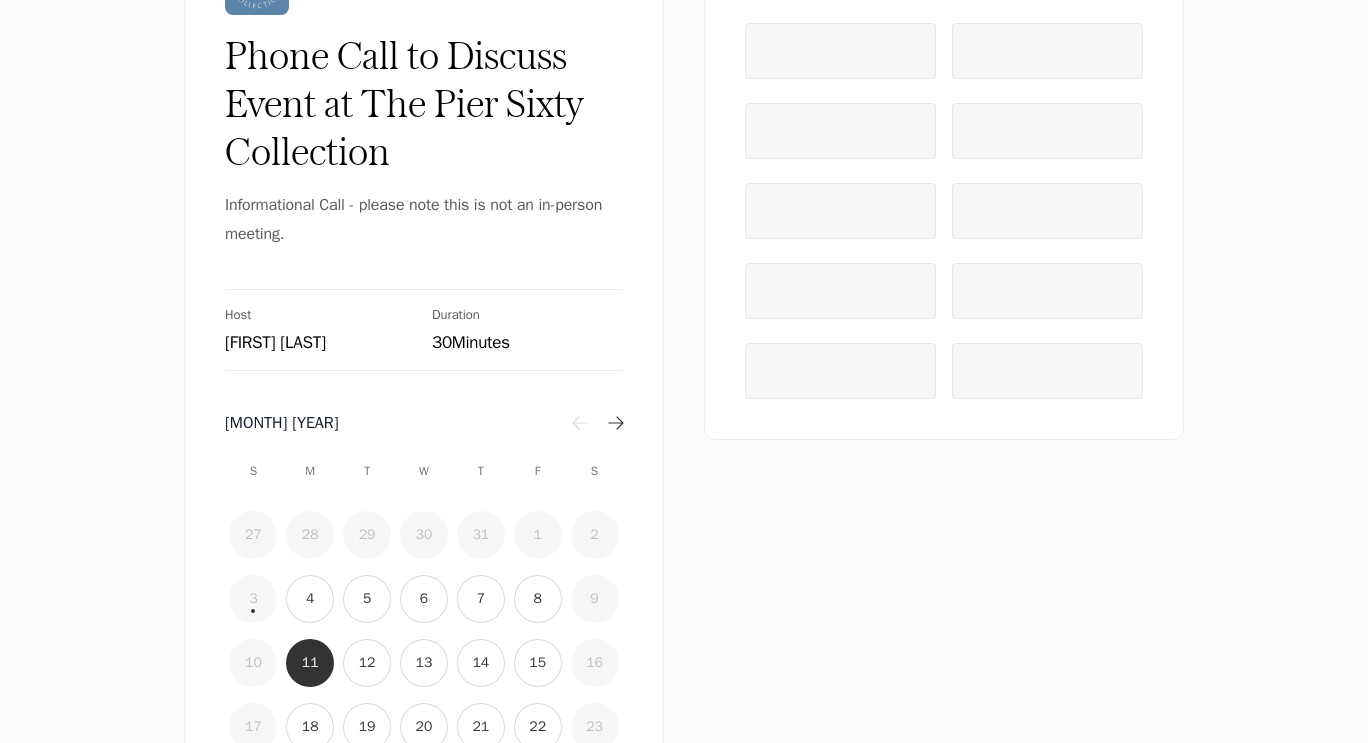 scroll, scrollTop: 120, scrollLeft: 0, axis: vertical 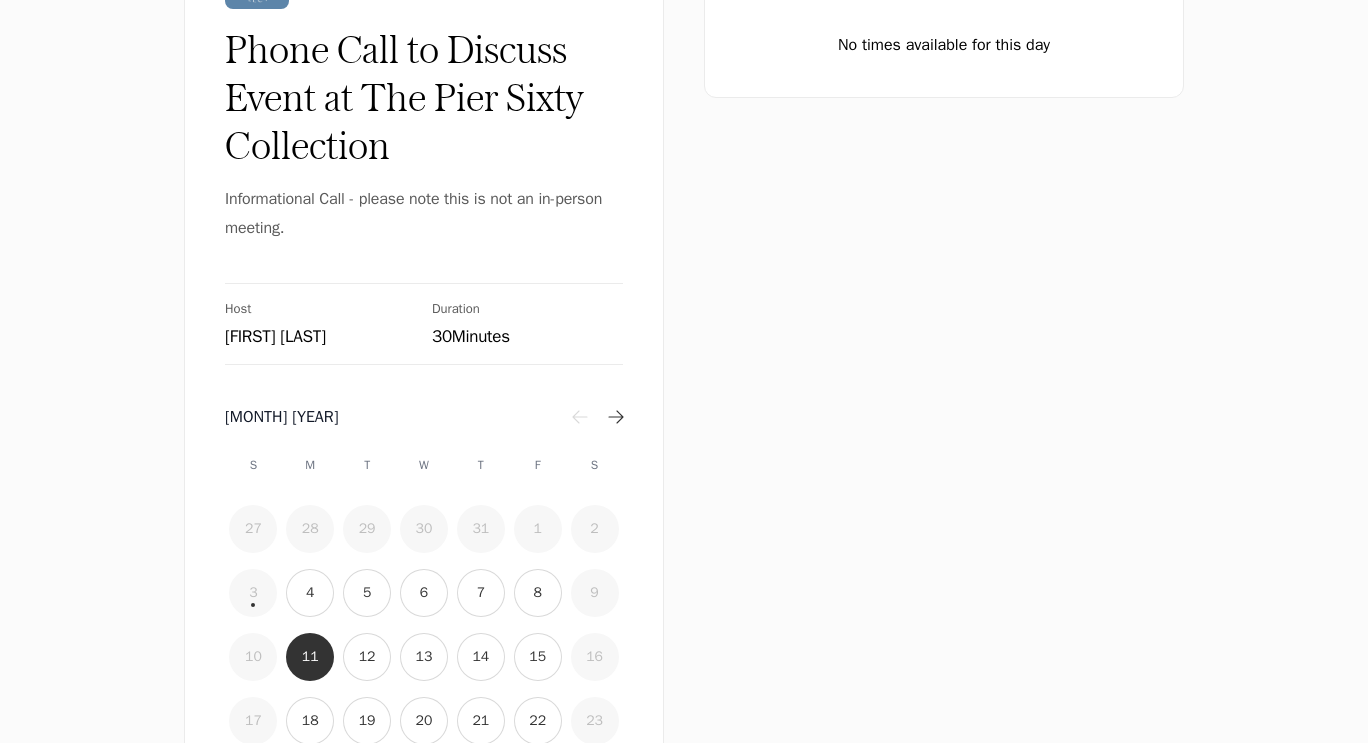click on "18" at bounding box center (310, 721) 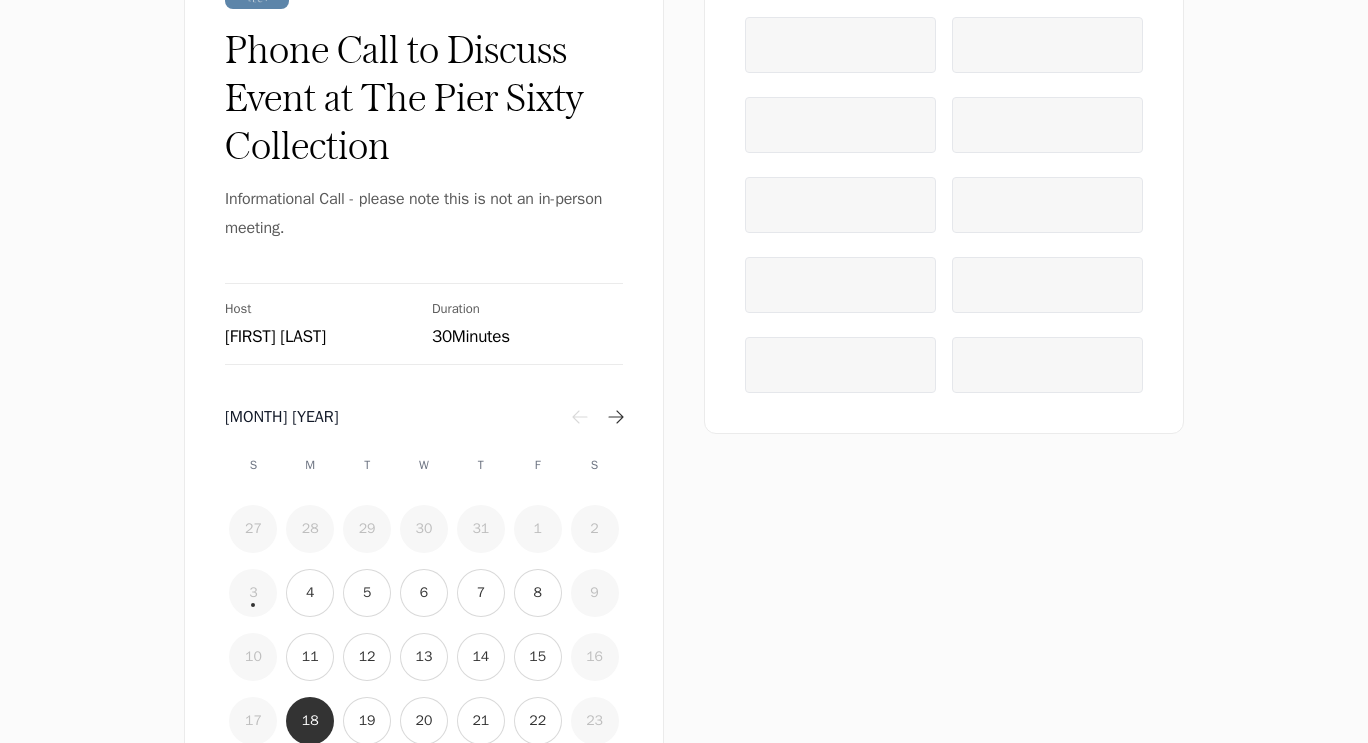 click on "19" at bounding box center [367, 721] 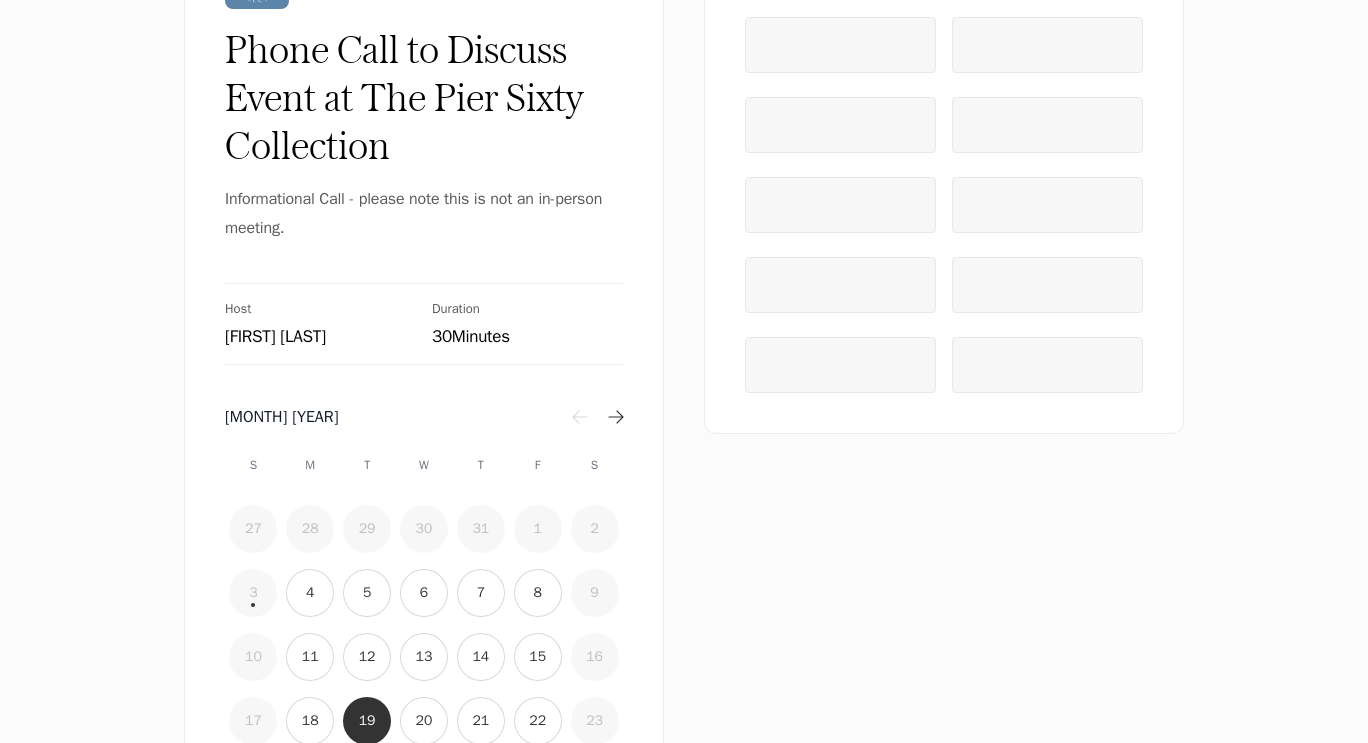 click on "20" at bounding box center [424, 721] 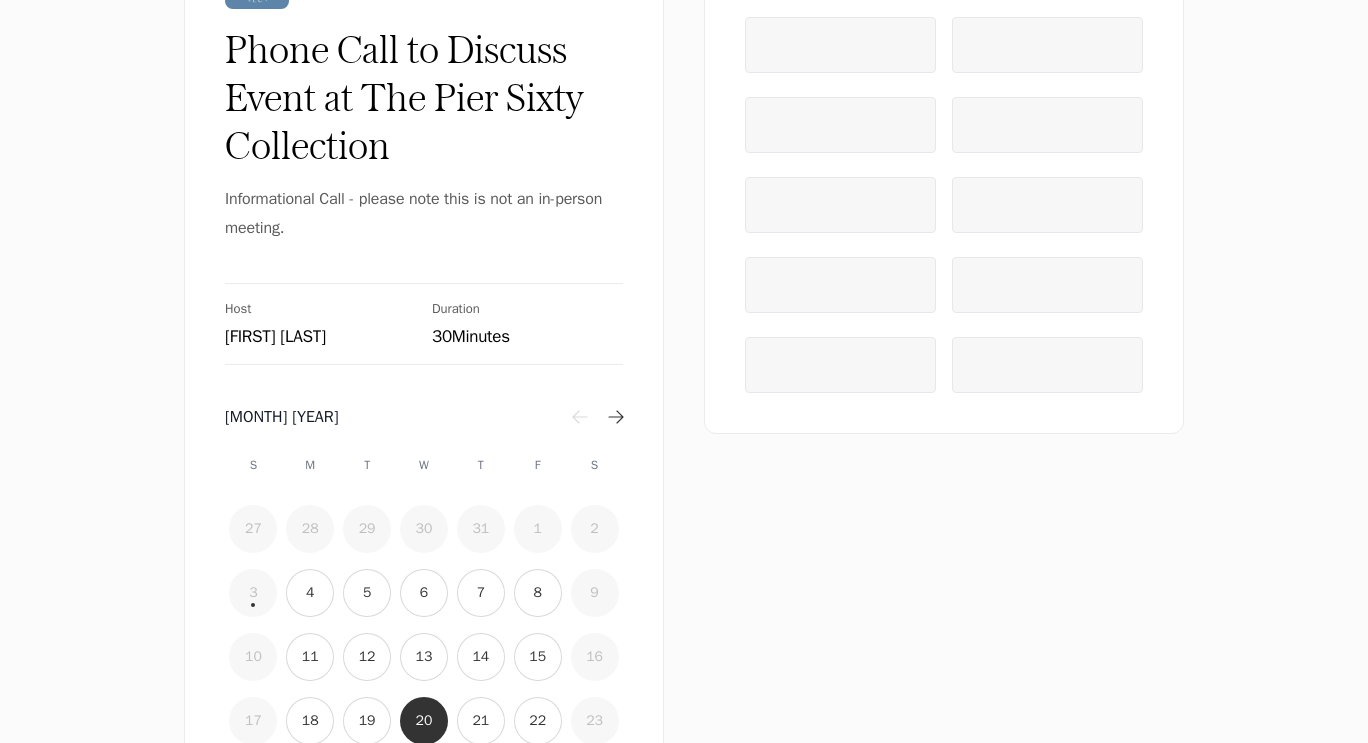 click on "21" at bounding box center [480, 721] 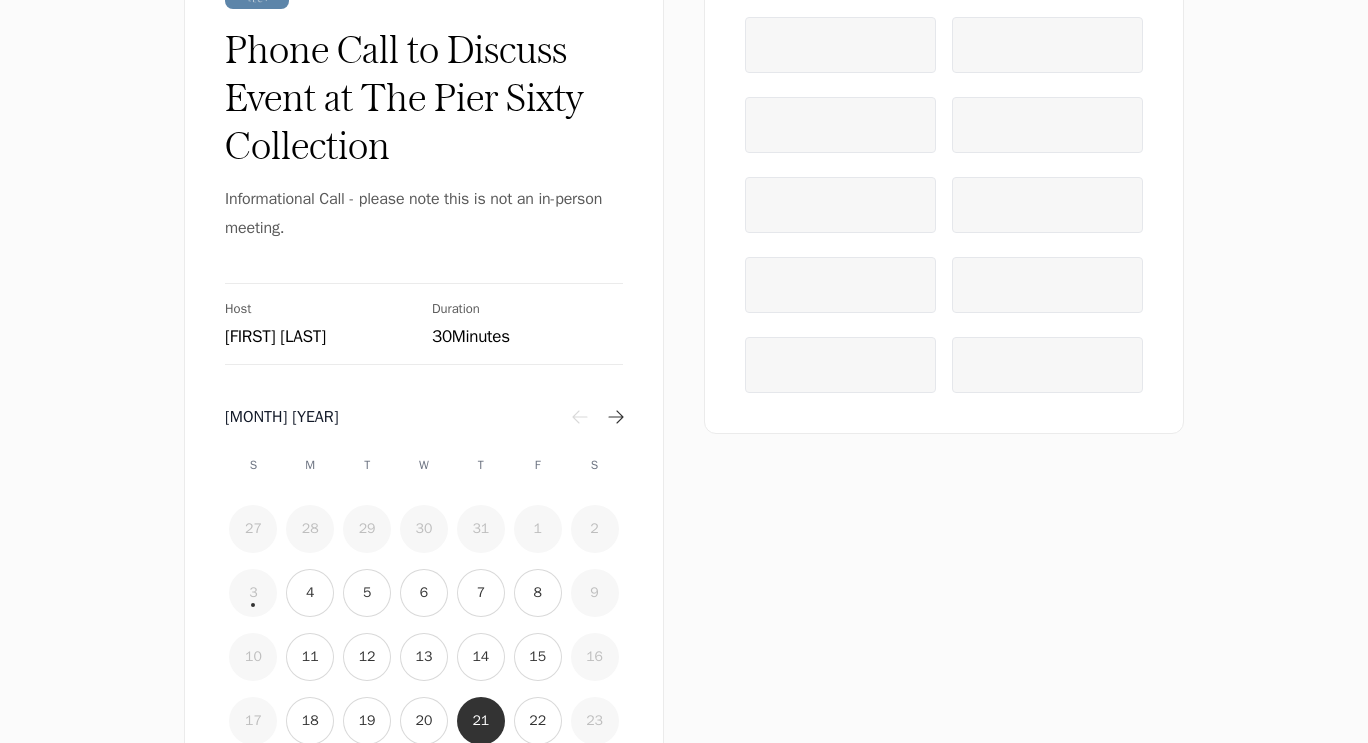 click on "22" at bounding box center (537, 721) 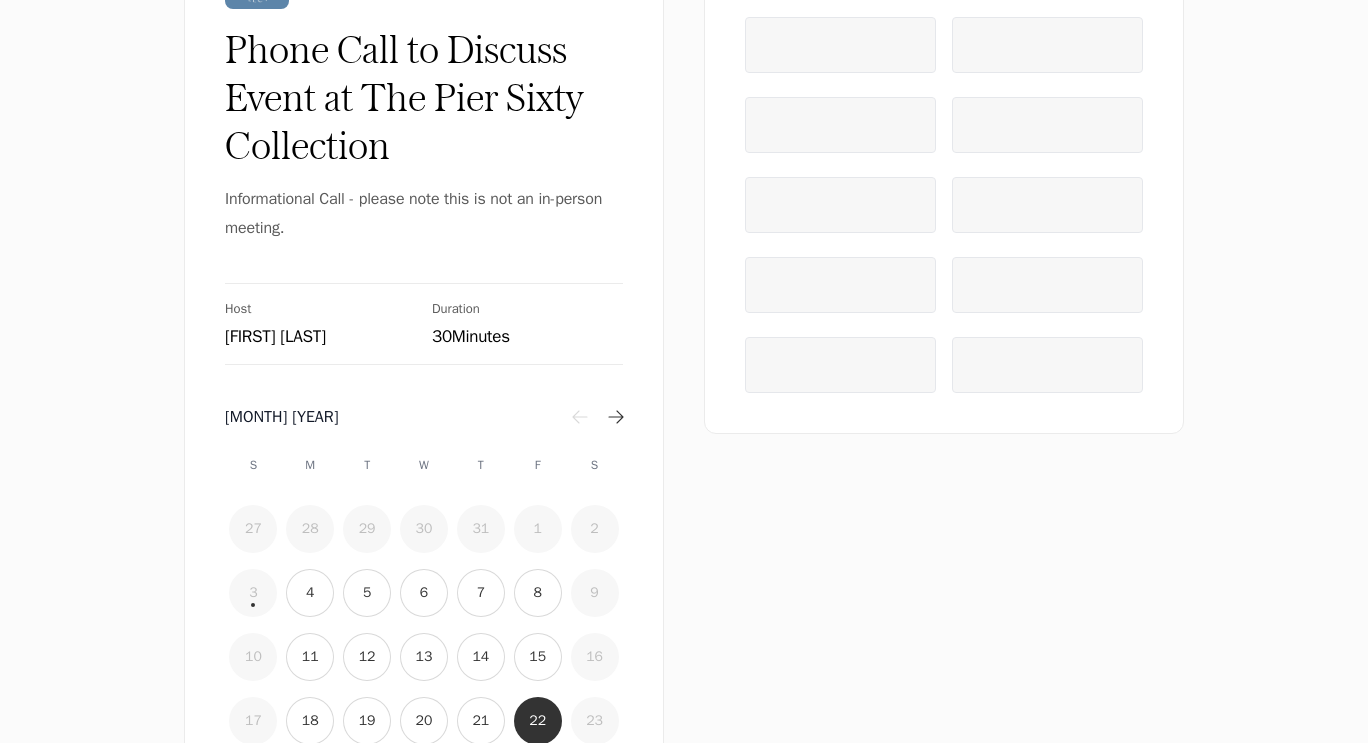 scroll, scrollTop: 0, scrollLeft: 0, axis: both 